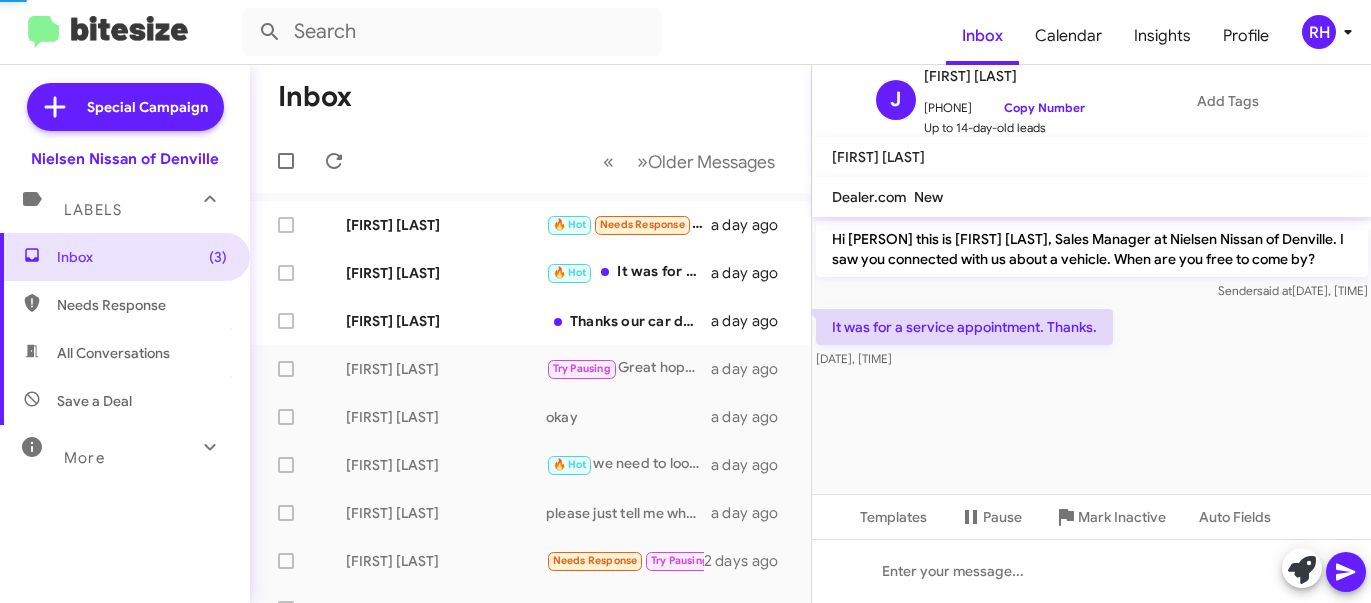 scroll, scrollTop: 0, scrollLeft: 0, axis: both 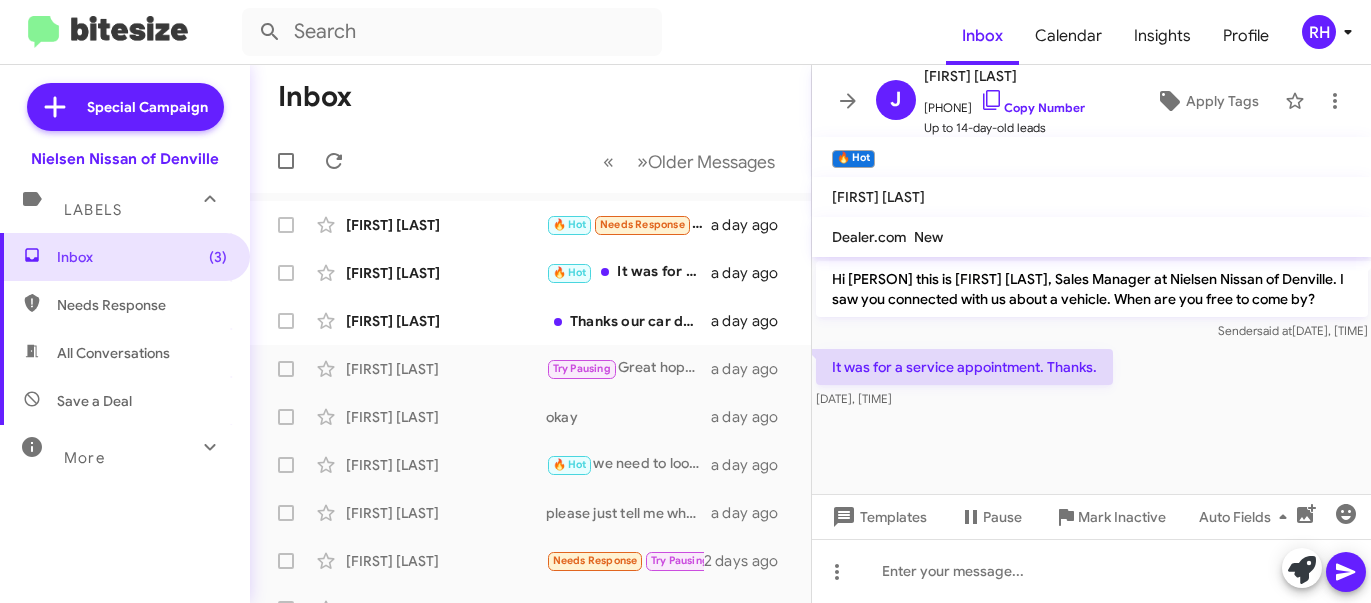 click on "RH" 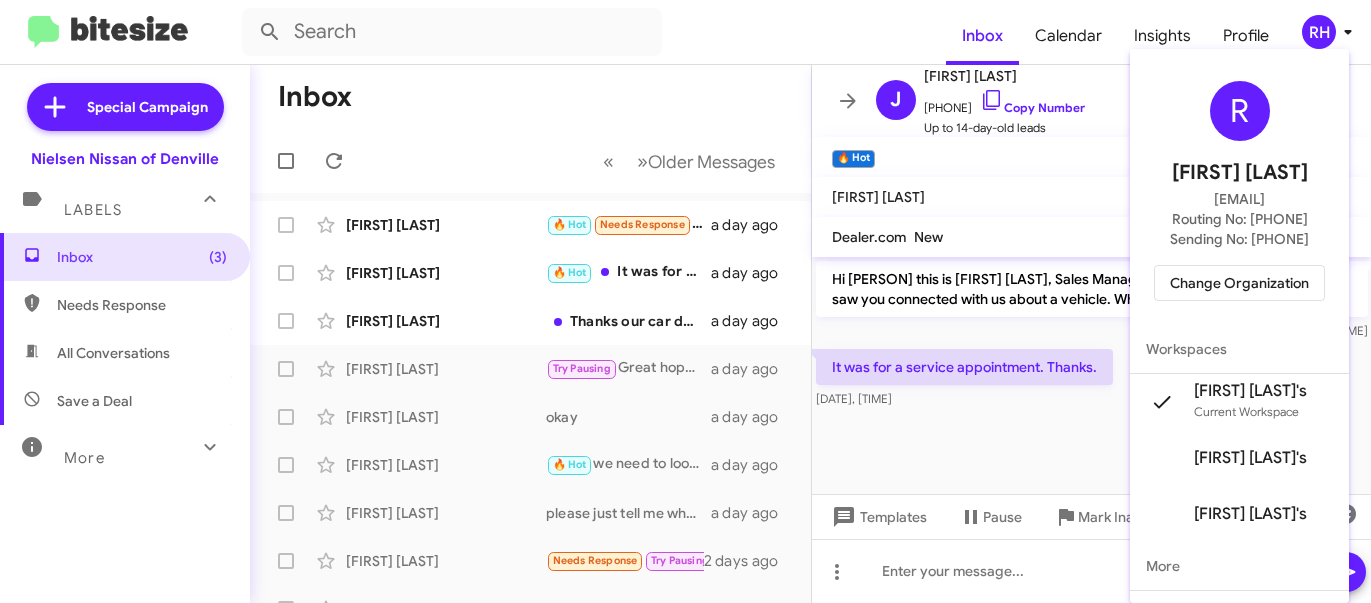 click on "Change Organization" at bounding box center [1239, 283] 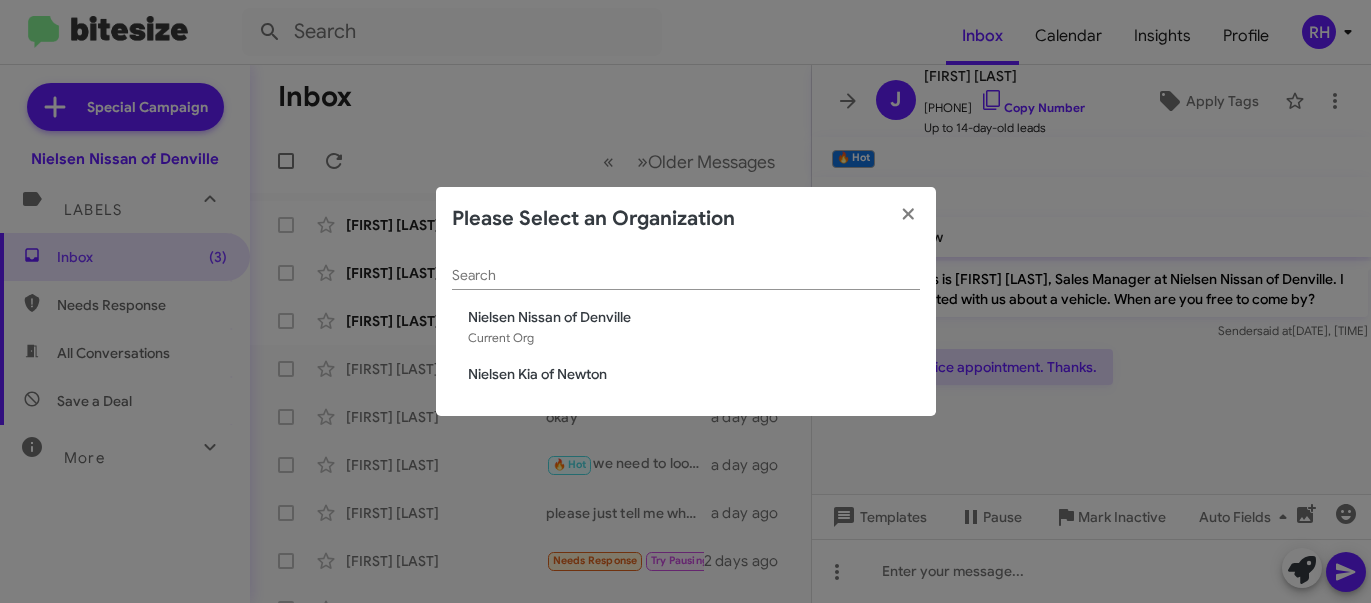 click on "Nielsen Kia of Newton" 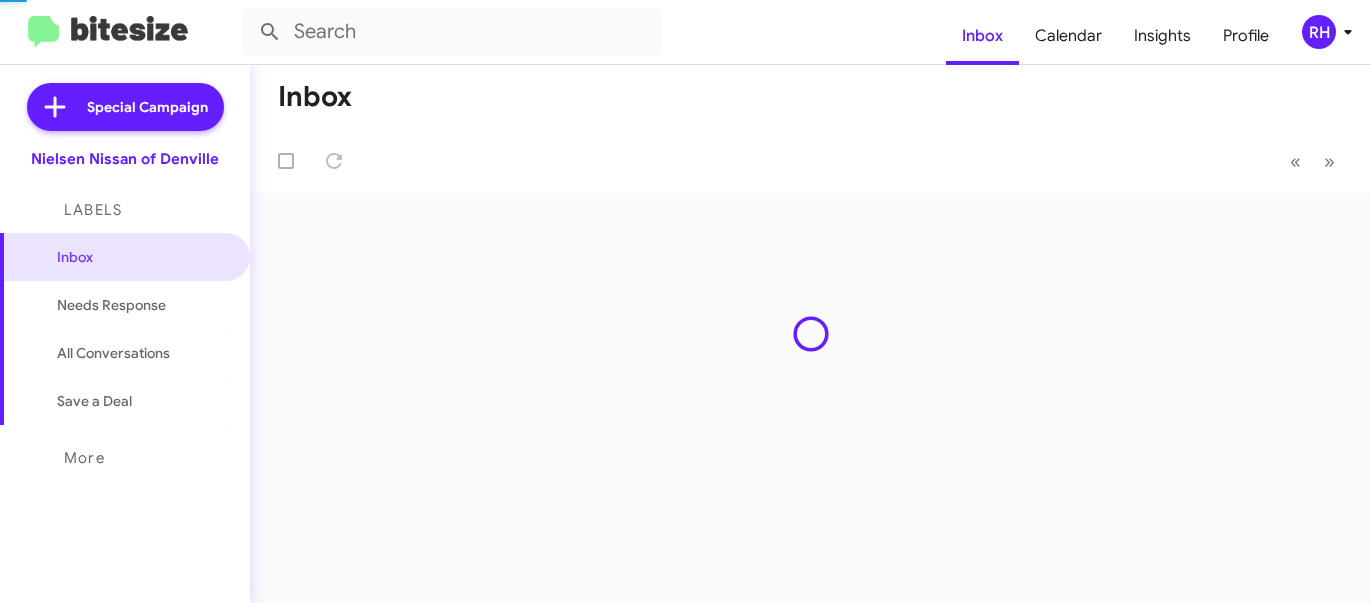 scroll, scrollTop: 0, scrollLeft: 0, axis: both 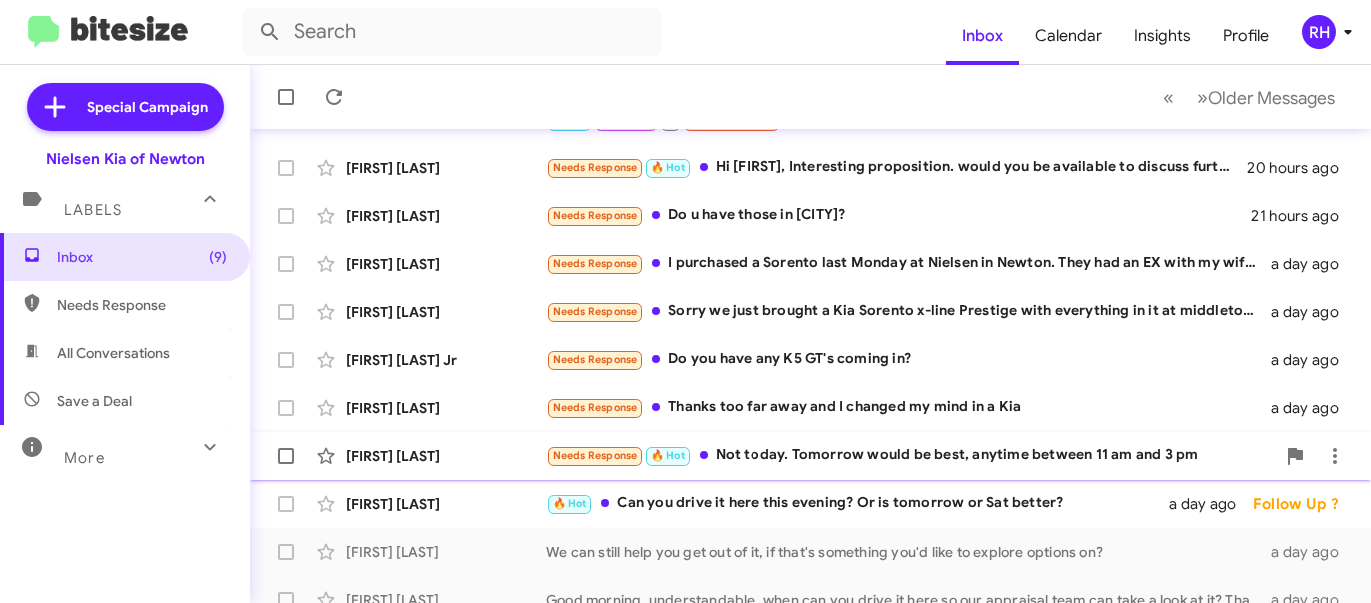 click on "Needs Response 🔥 Hot Not today. Tomorrow would be best, anytime between 11 am and 3 pm" 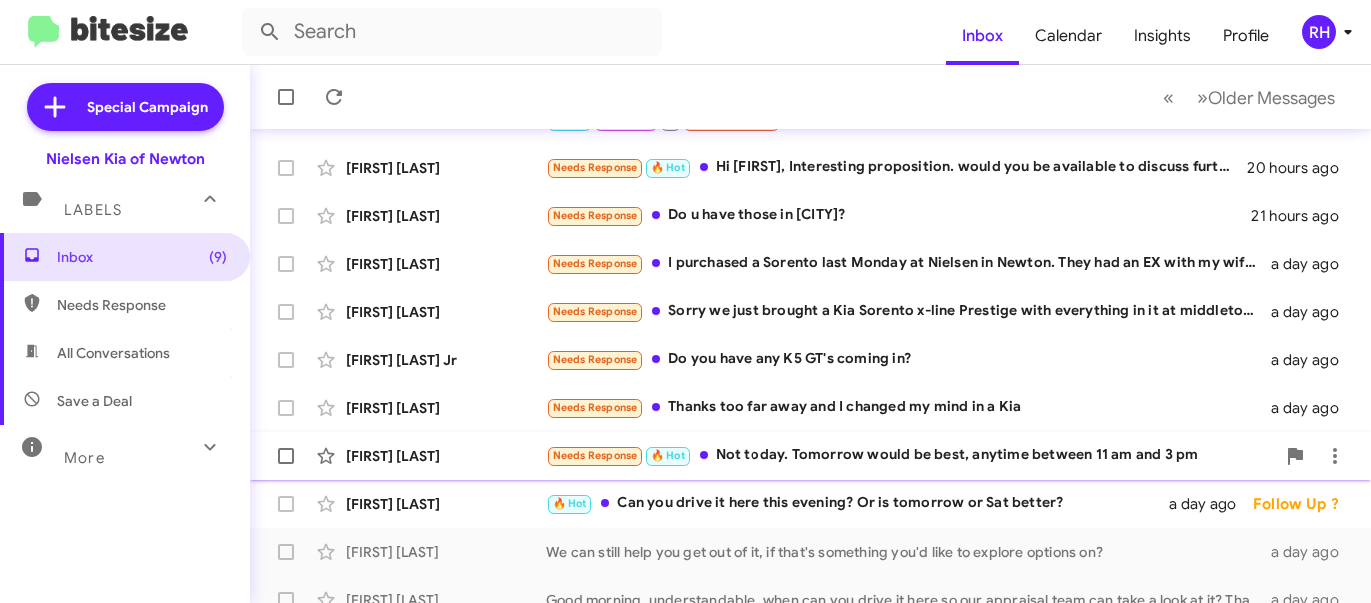 click on "Needs Response 🔥 Hot Not today. Tomorrow would be best, anytime between 11 am and 3 pm" 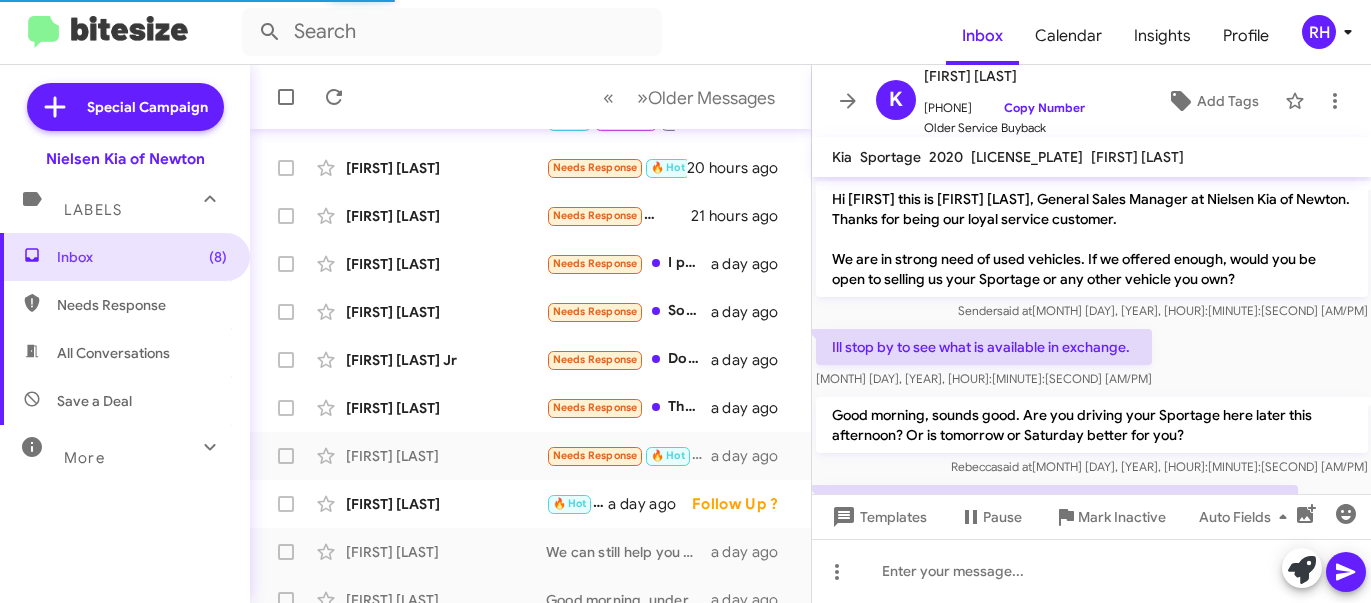 scroll, scrollTop: 74, scrollLeft: 0, axis: vertical 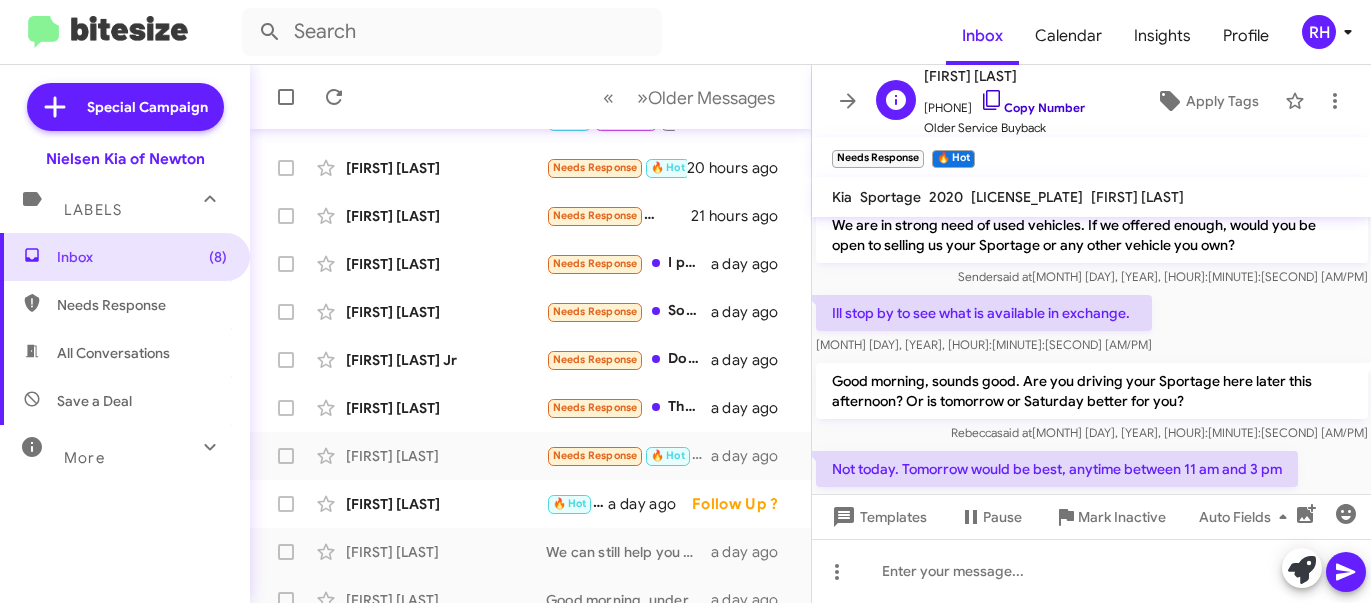click 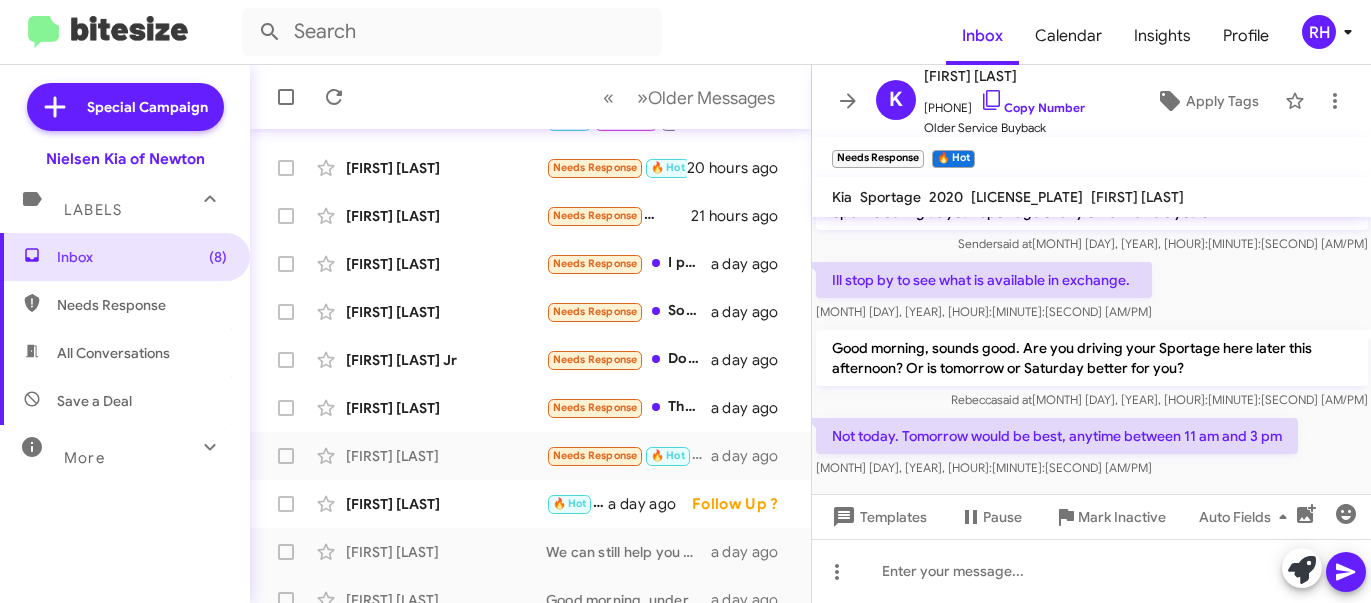 scroll, scrollTop: 114, scrollLeft: 0, axis: vertical 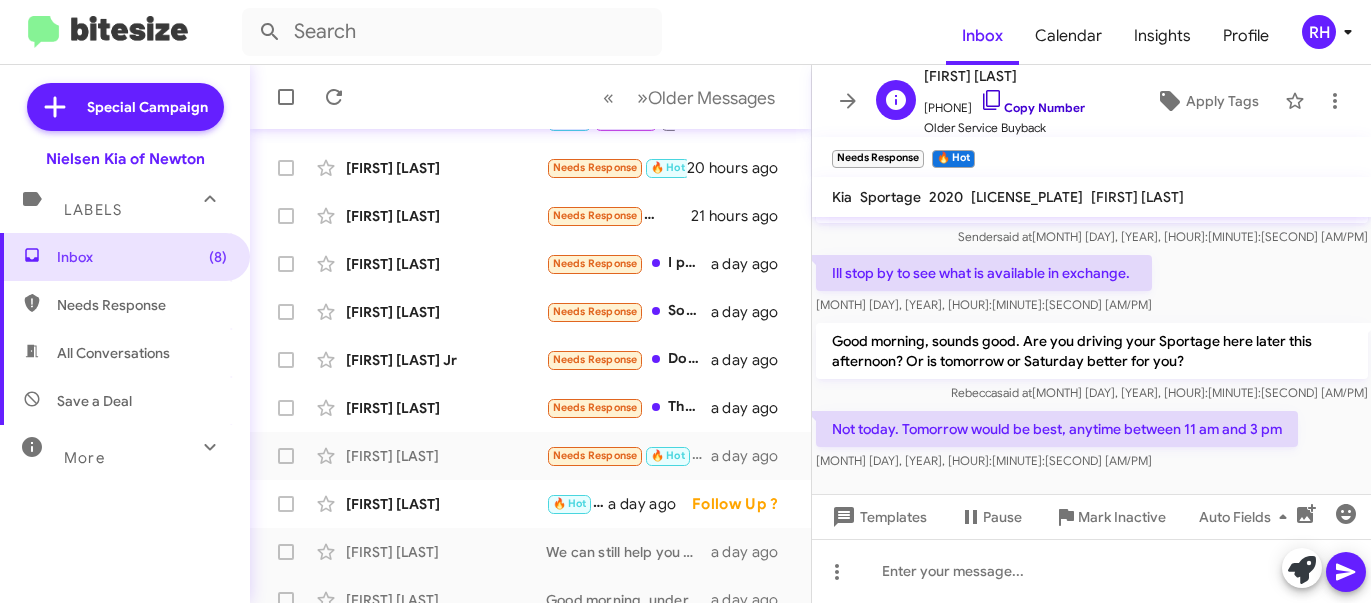 click 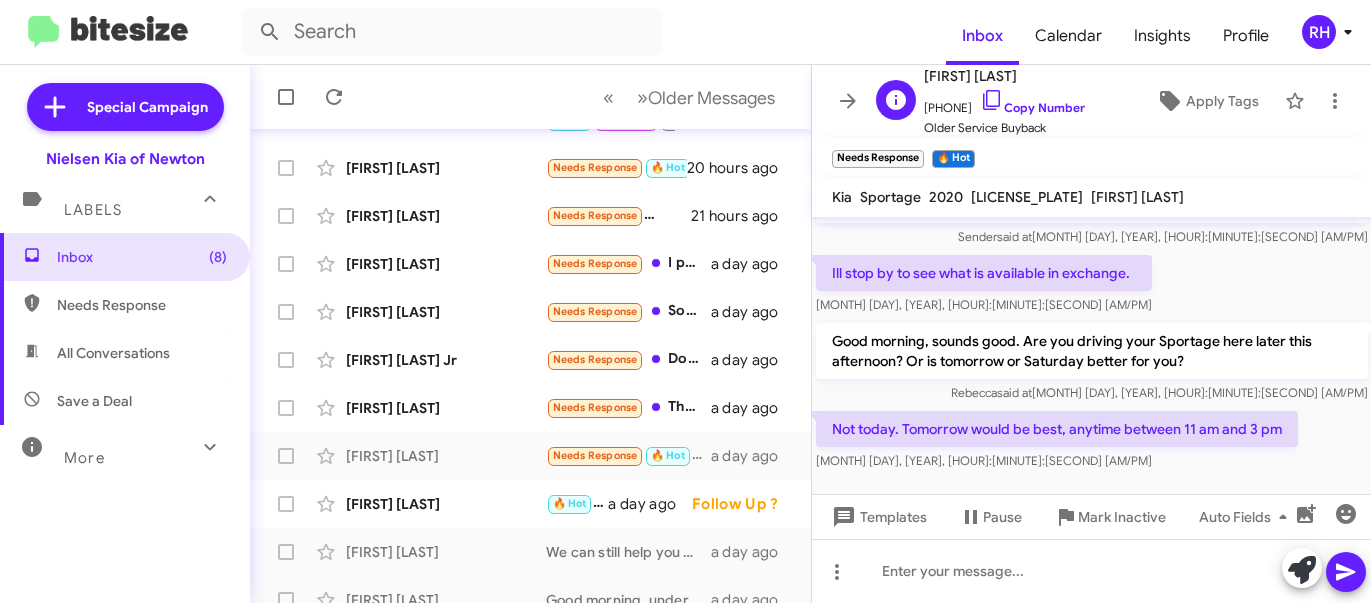 drag, startPoint x: 915, startPoint y: 70, endPoint x: 1046, endPoint y: 73, distance: 131.03435 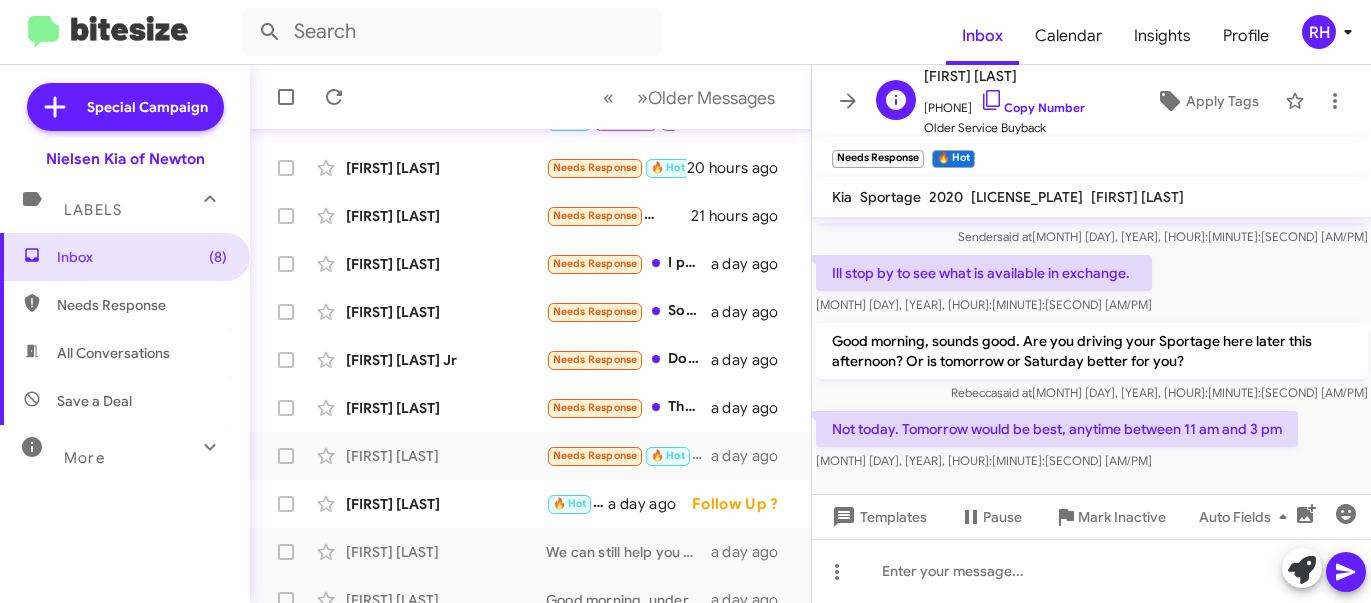 click on "[FIRST] [LAST] [PHONE] Copy Number Older Service Buyback" 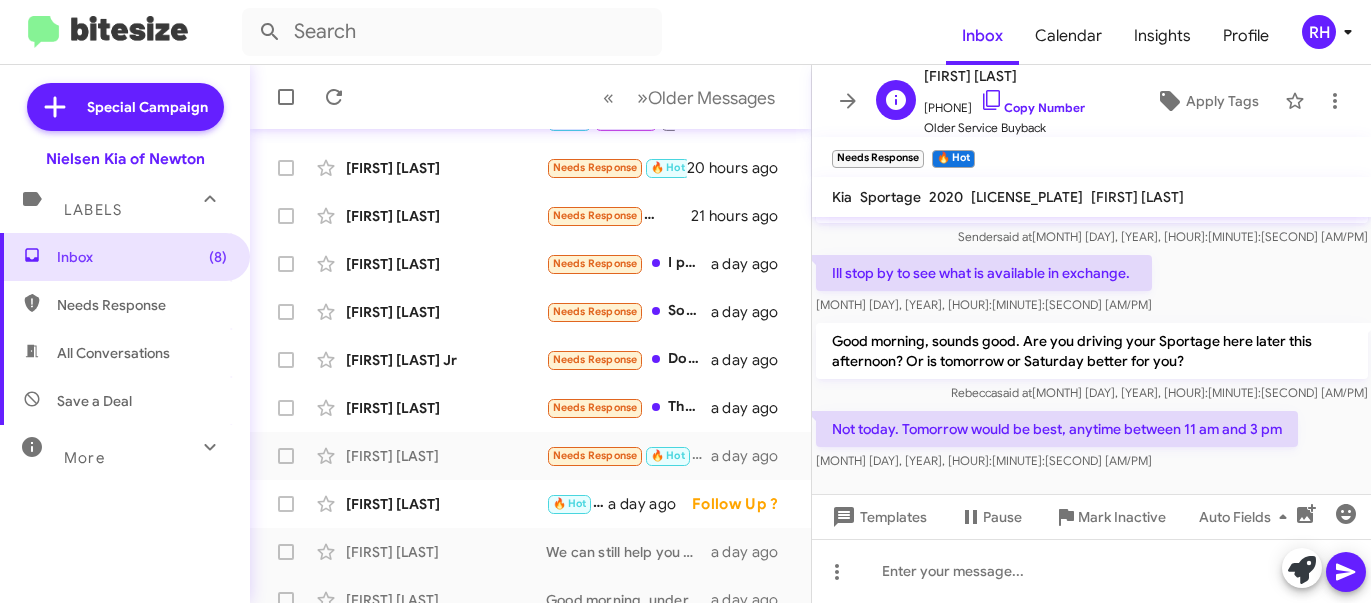 copy on "[FIRST] [LAST]" 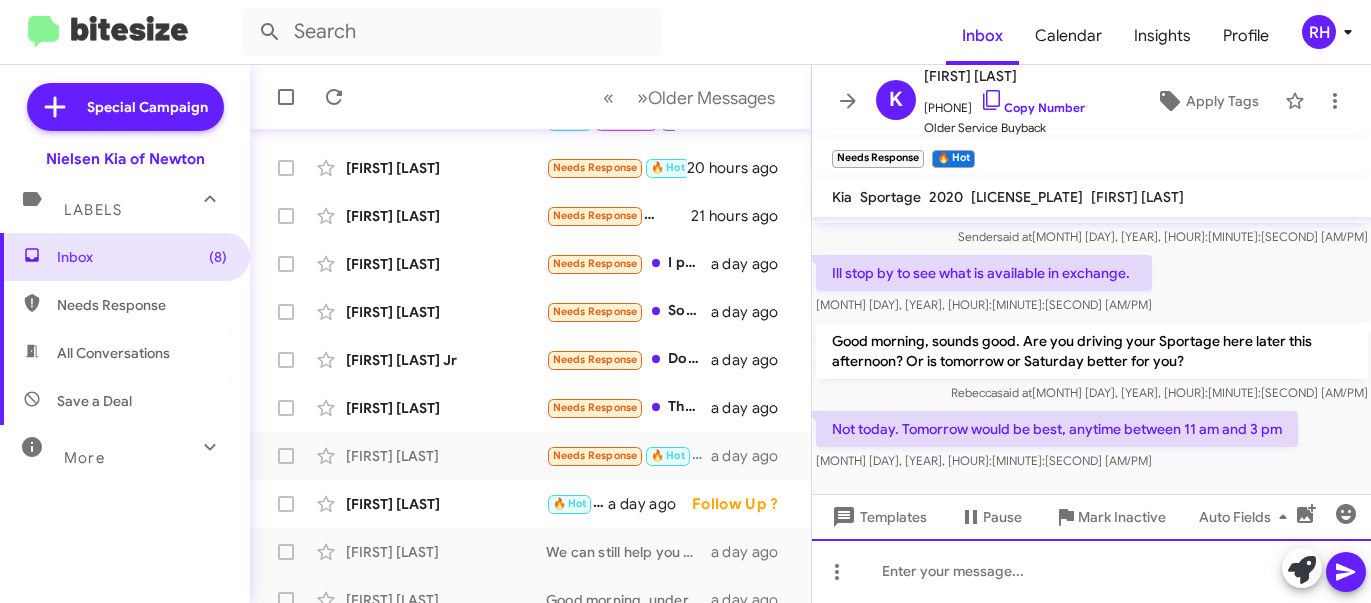 click 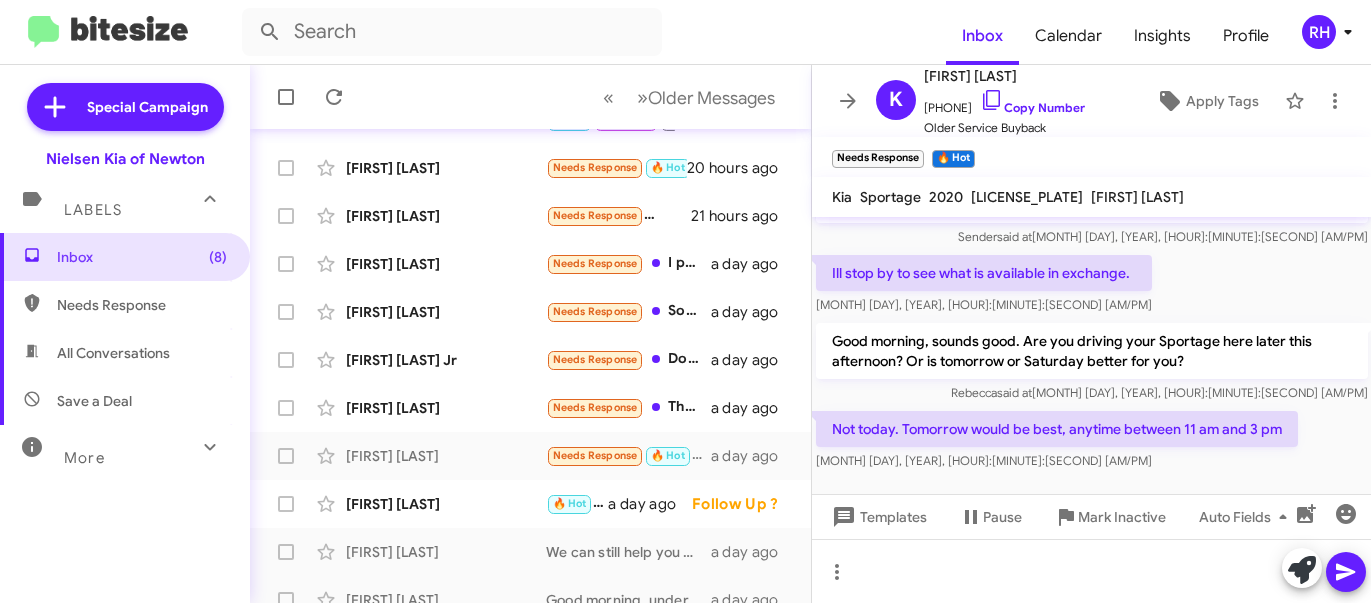 click on "Special Campaign Nielsen Kia of Newton Labels Inbox (8) Needs Response All Conversations Save a Deal More Important 🔥 Hot Appointment Set
Starred Sent Sold Sold Responded Historic Reactivated Finished Opt out Paused Unpaused Phone Call" 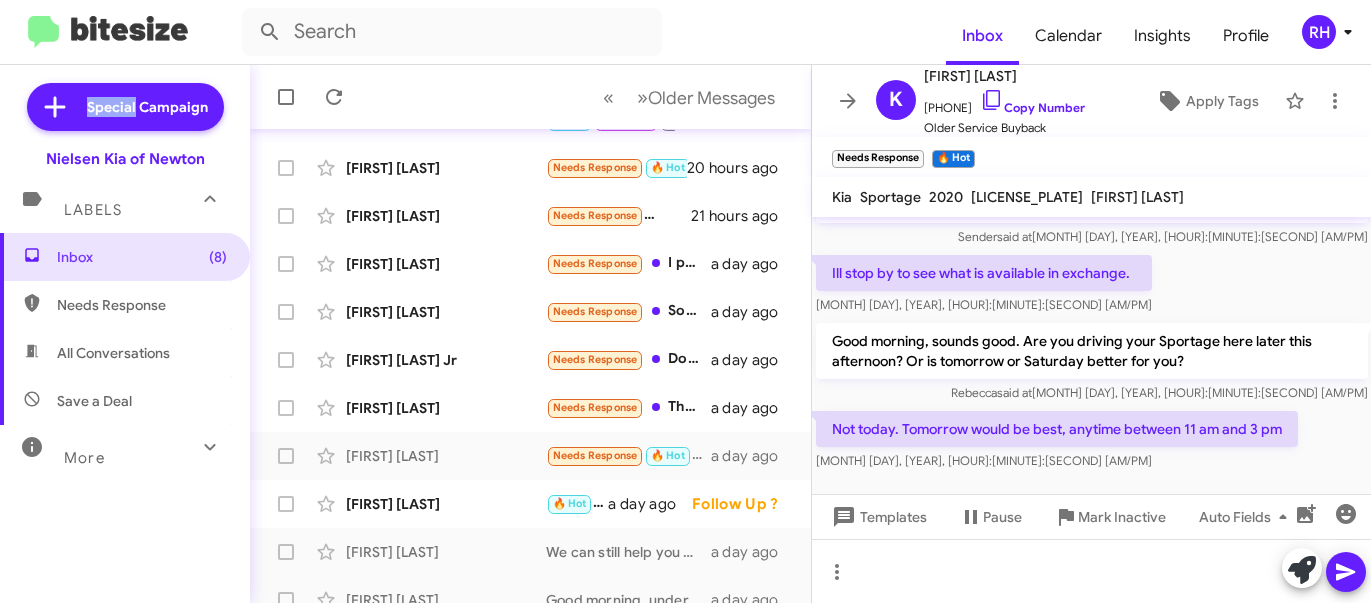 click on "Special Campaign Nielsen Kia of Newton Labels Inbox (8) Needs Response All Conversations Save a Deal More Important 🔥 Hot Appointment Set
Starred Sent Sold Sold Responded Historic Reactivated Finished Opt out Paused Unpaused Phone Call" 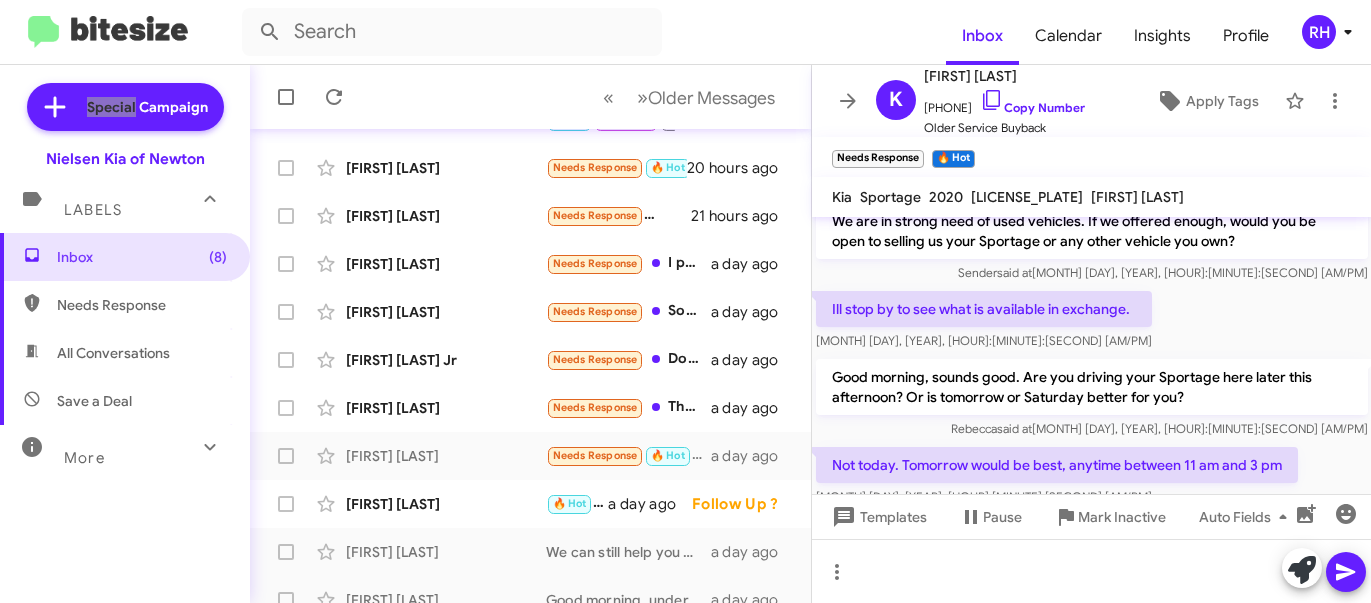 scroll, scrollTop: 5, scrollLeft: 0, axis: vertical 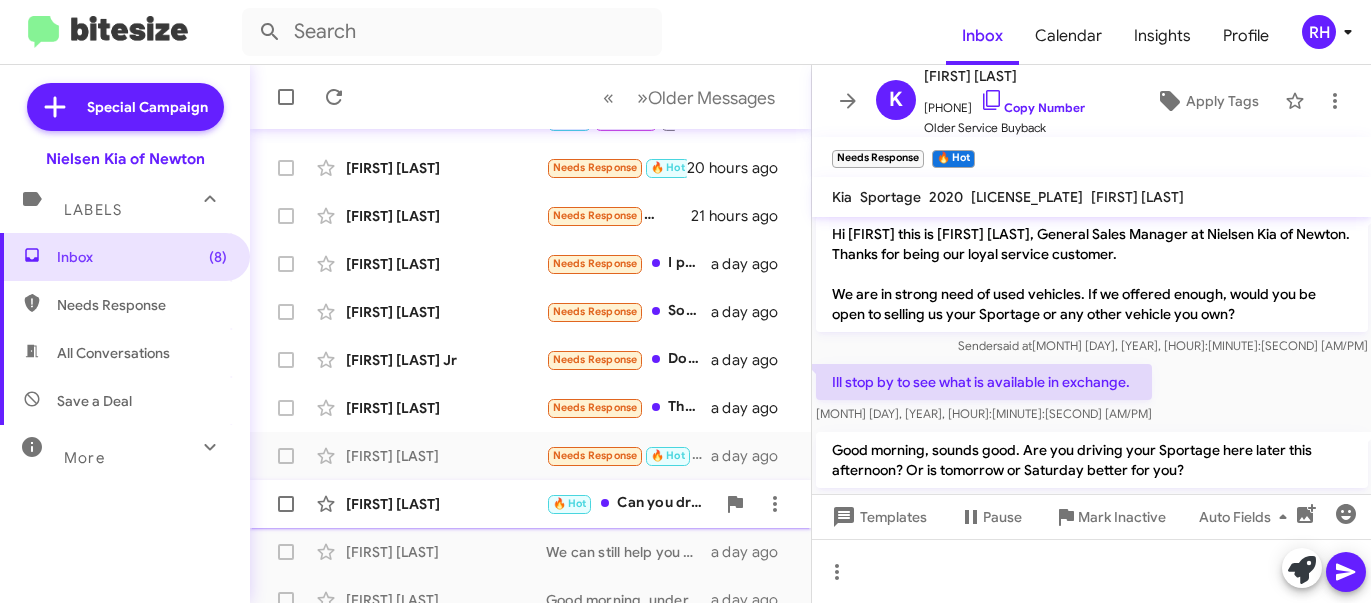 click on "[FIRST] [LAST]" 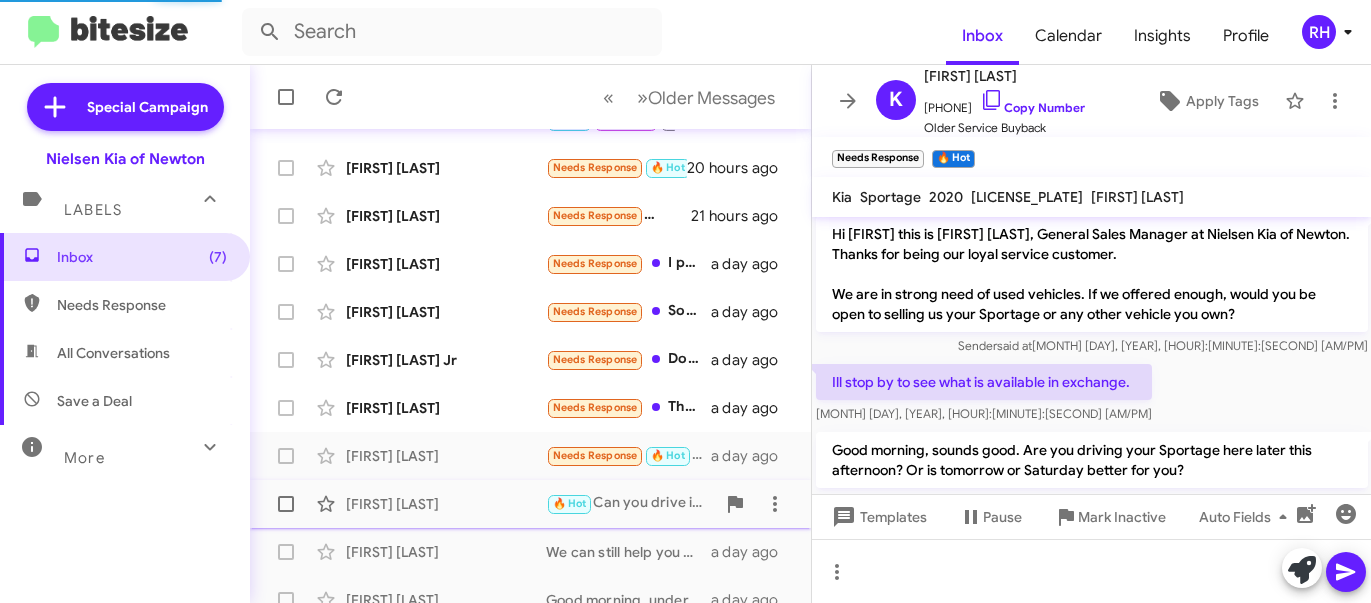 scroll, scrollTop: 320, scrollLeft: 0, axis: vertical 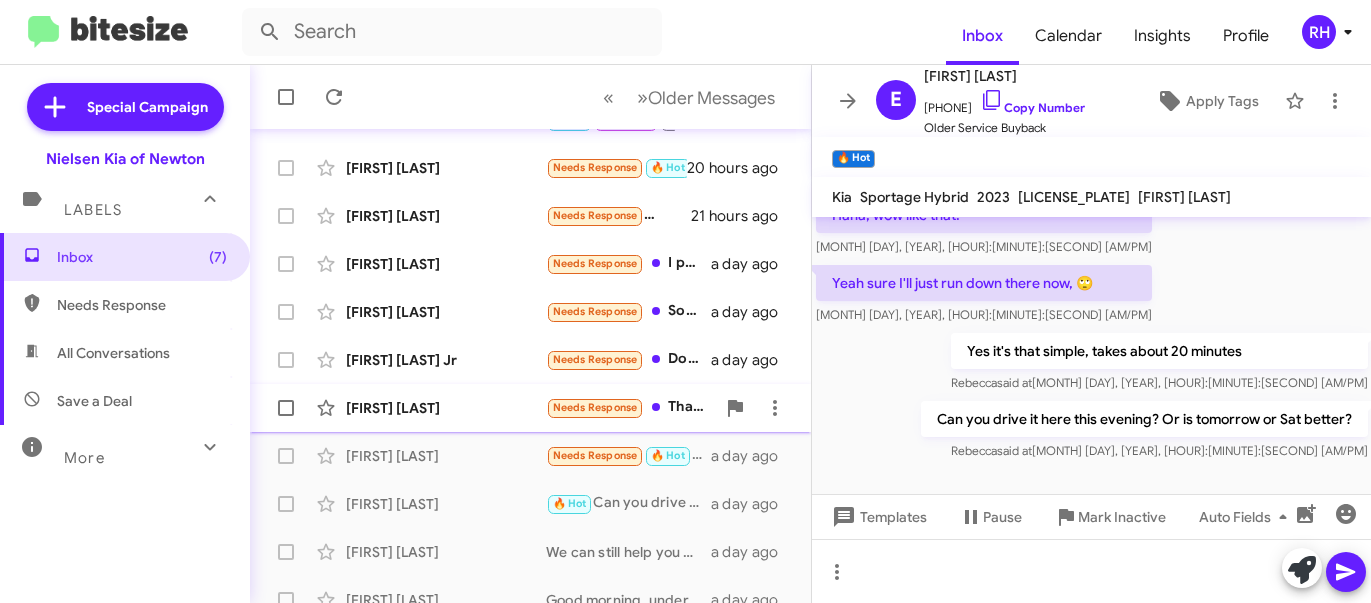 click on "[FIRST] [LAST]" 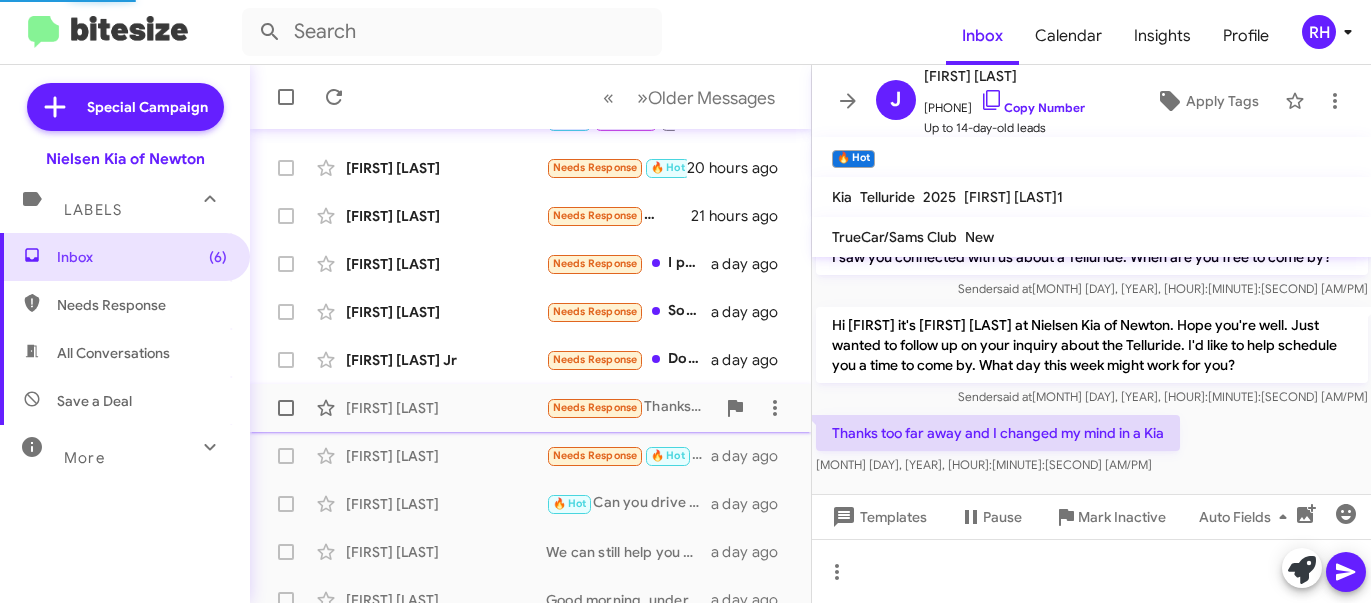 scroll, scrollTop: 62, scrollLeft: 0, axis: vertical 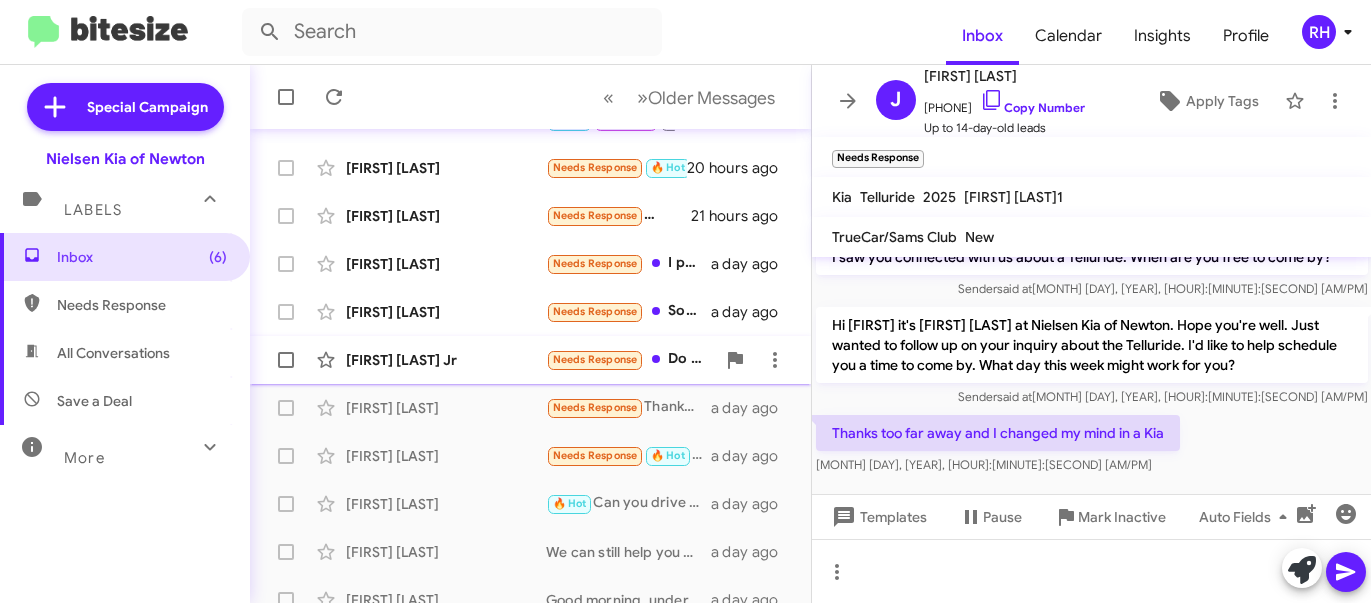 click on "[FIRST] [LAST] Jr" 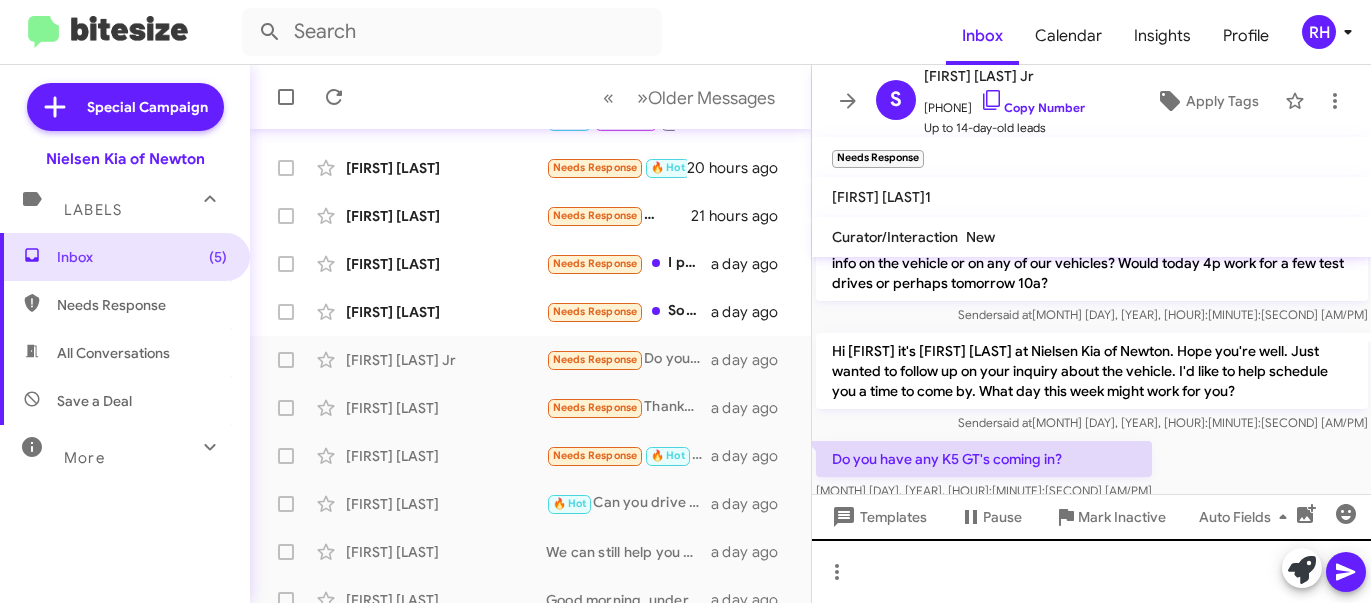 scroll, scrollTop: 174, scrollLeft: 0, axis: vertical 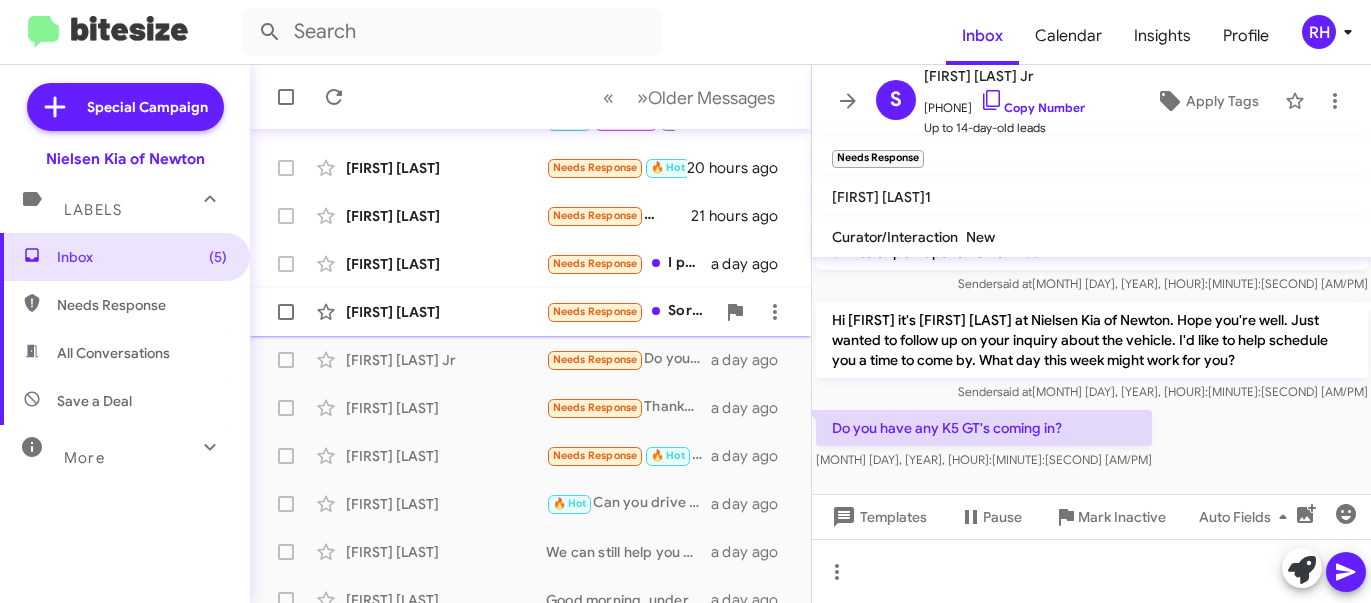 click on "[FIRST] [LAST]" 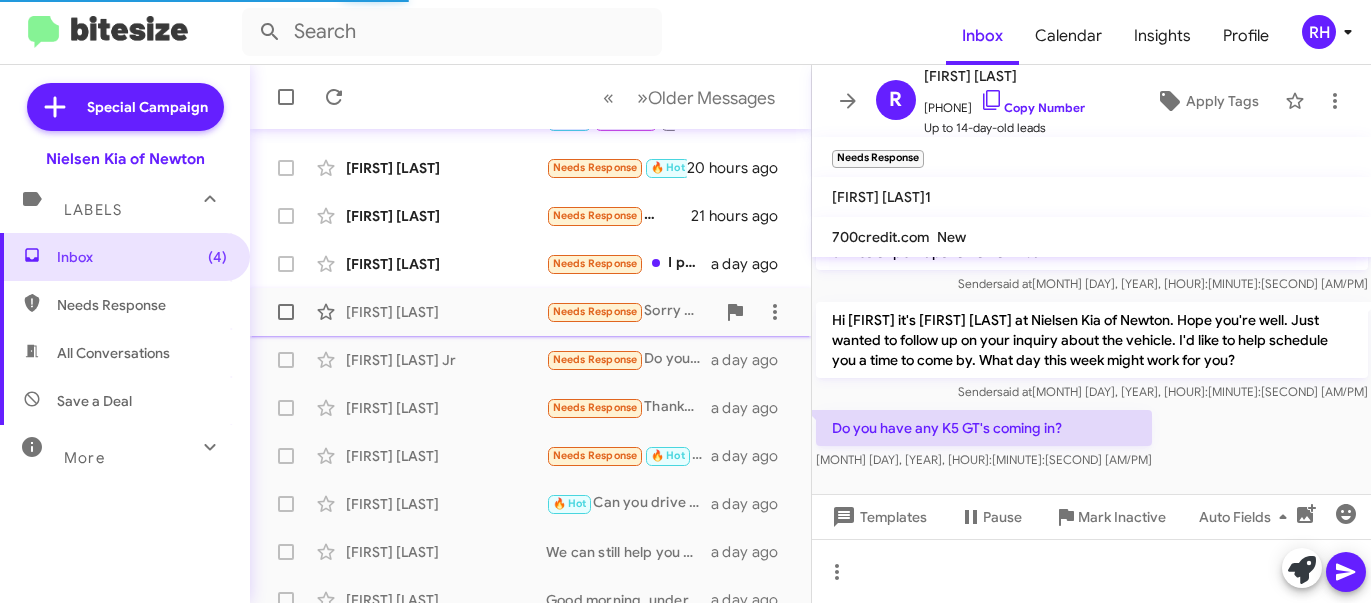 scroll, scrollTop: 122, scrollLeft: 0, axis: vertical 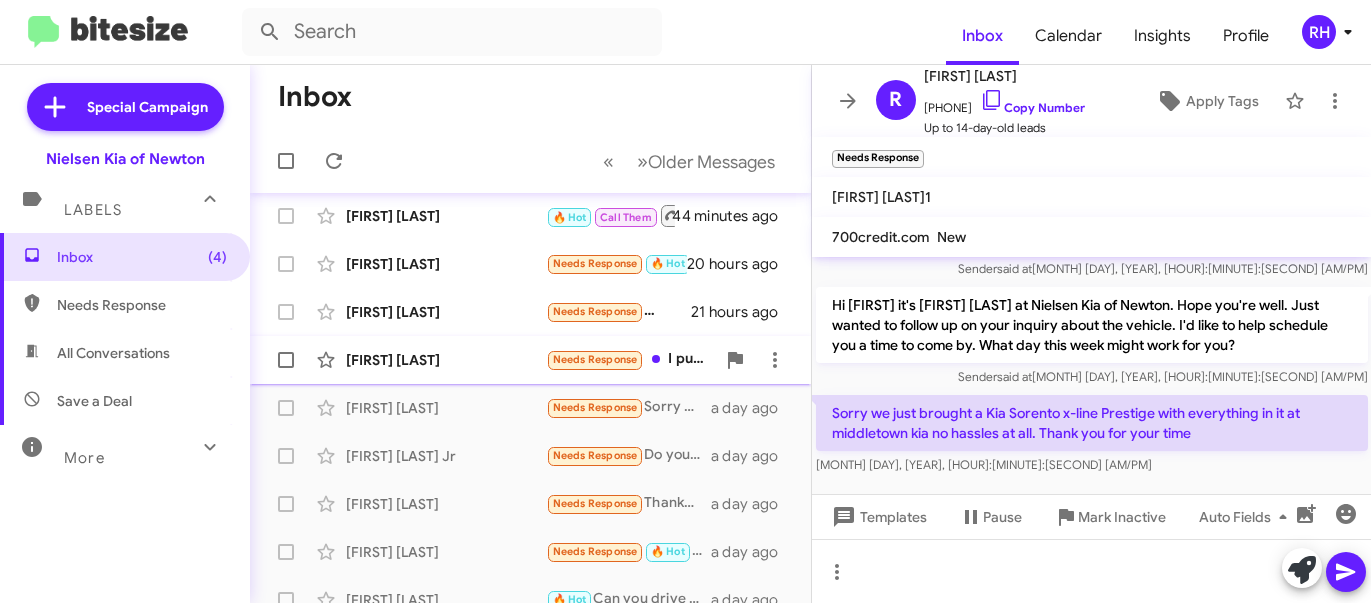 click on "Needs Response All Conversations Save a Deal More Important 🔥 Hot Appointment Set
Starred Sent Sold Sold Responded Historic Reactivated Finished Opt out Paused Unpaused Phone Call I purchased a Sorento last Monday at Nielsen in Newton. They had an EX with my wife's preferred black interior. Please take me off all marketing lists. Thank you." 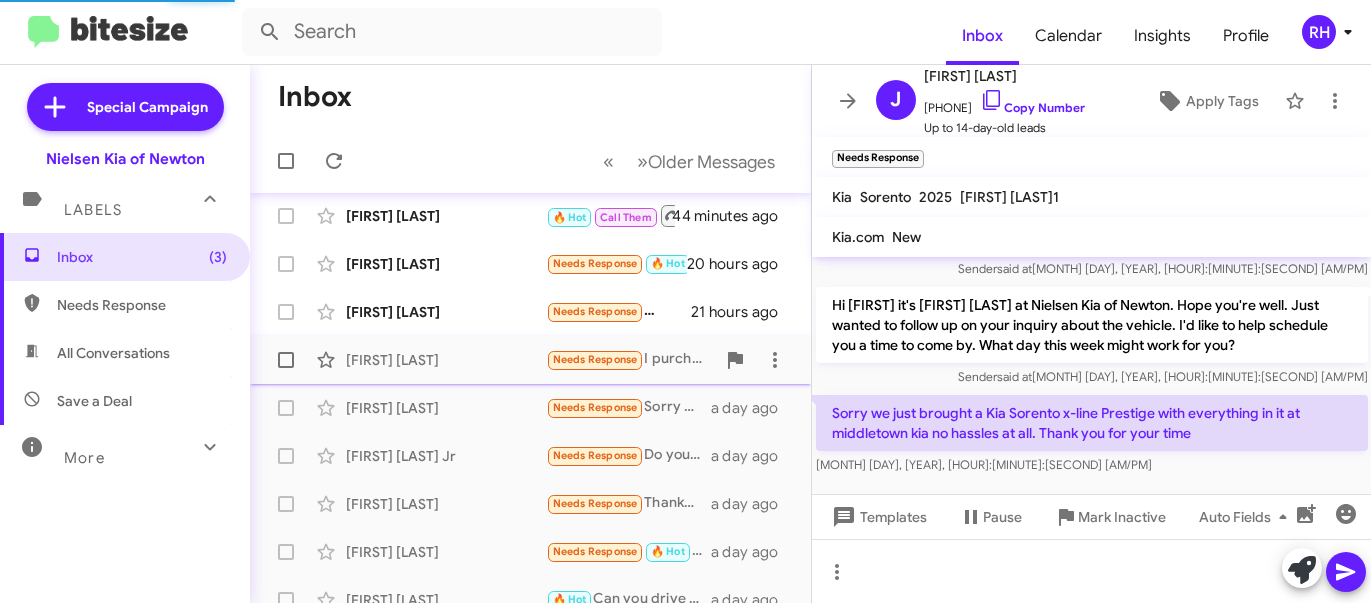 scroll, scrollTop: 0, scrollLeft: 0, axis: both 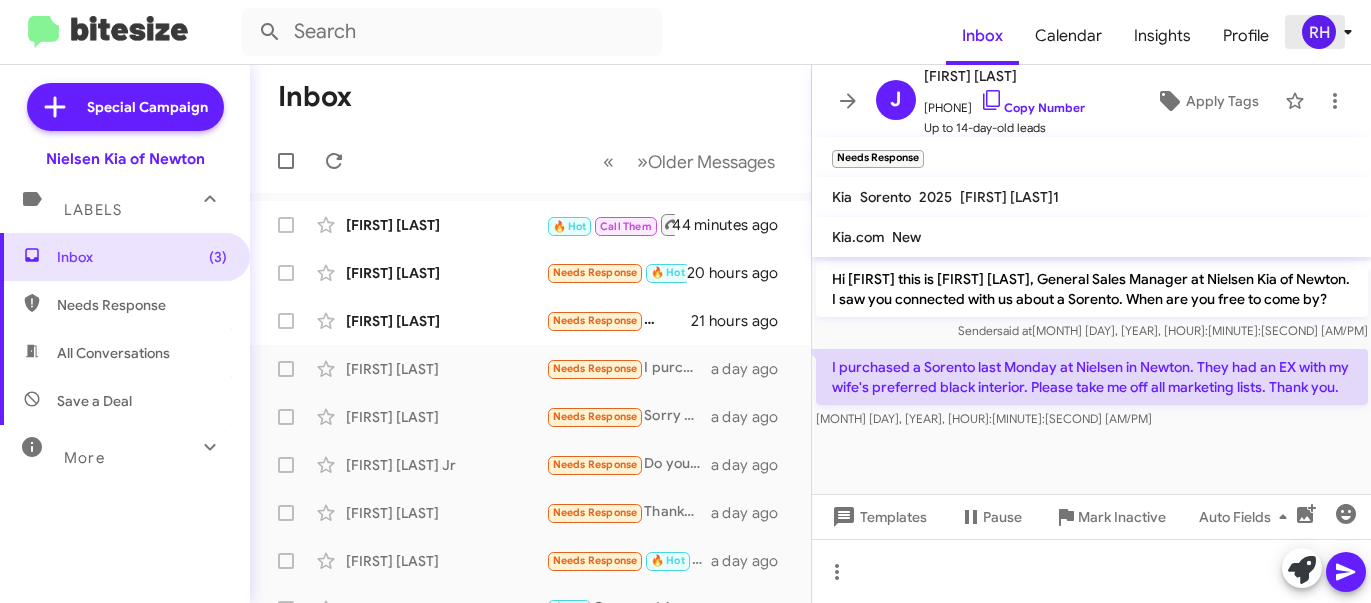 click on "RH" 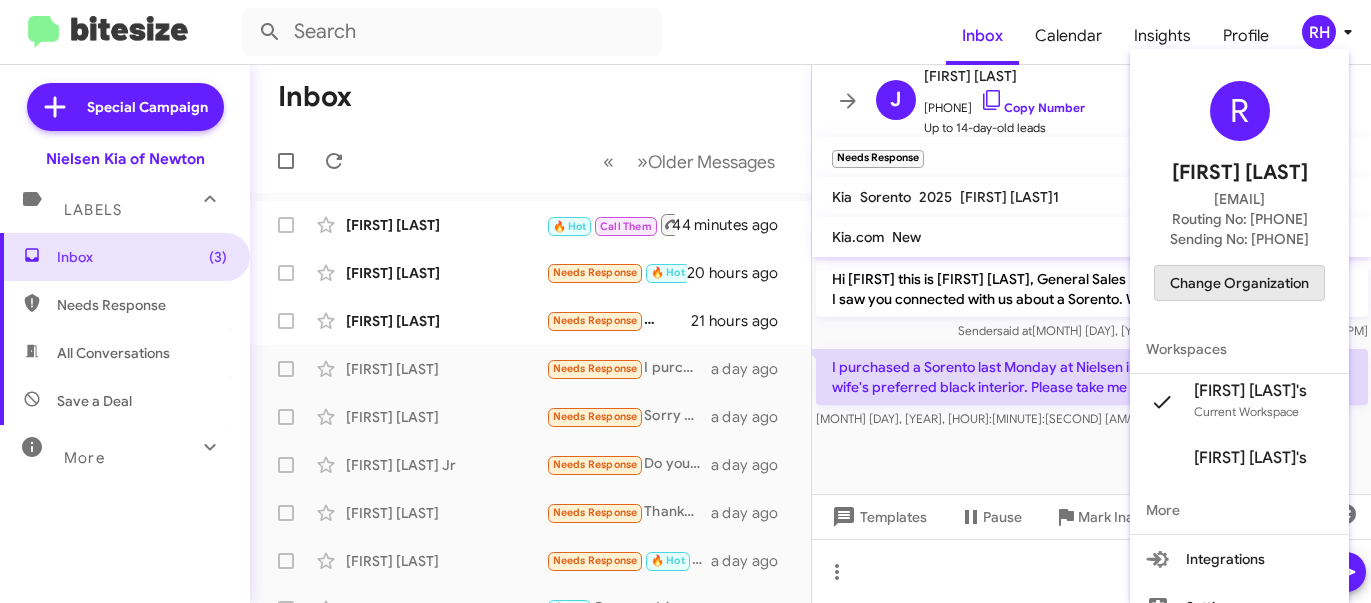 click on "Change Organization" at bounding box center (1239, 283) 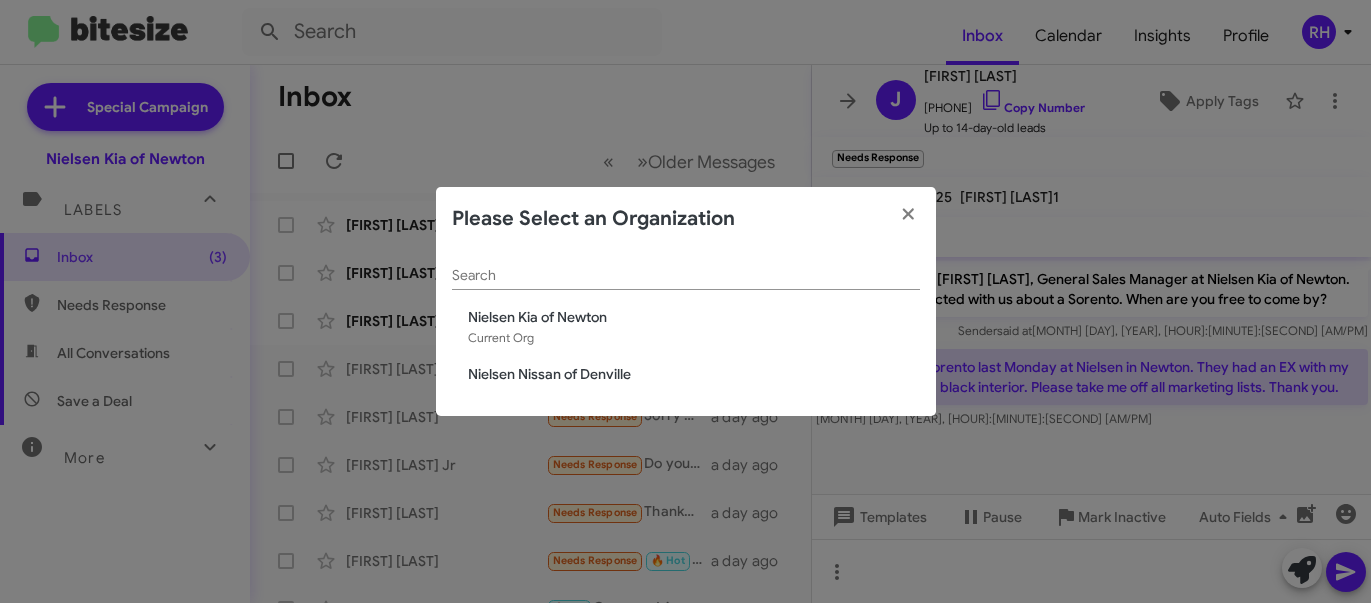 click on "Nielsen Nissan of Denville" 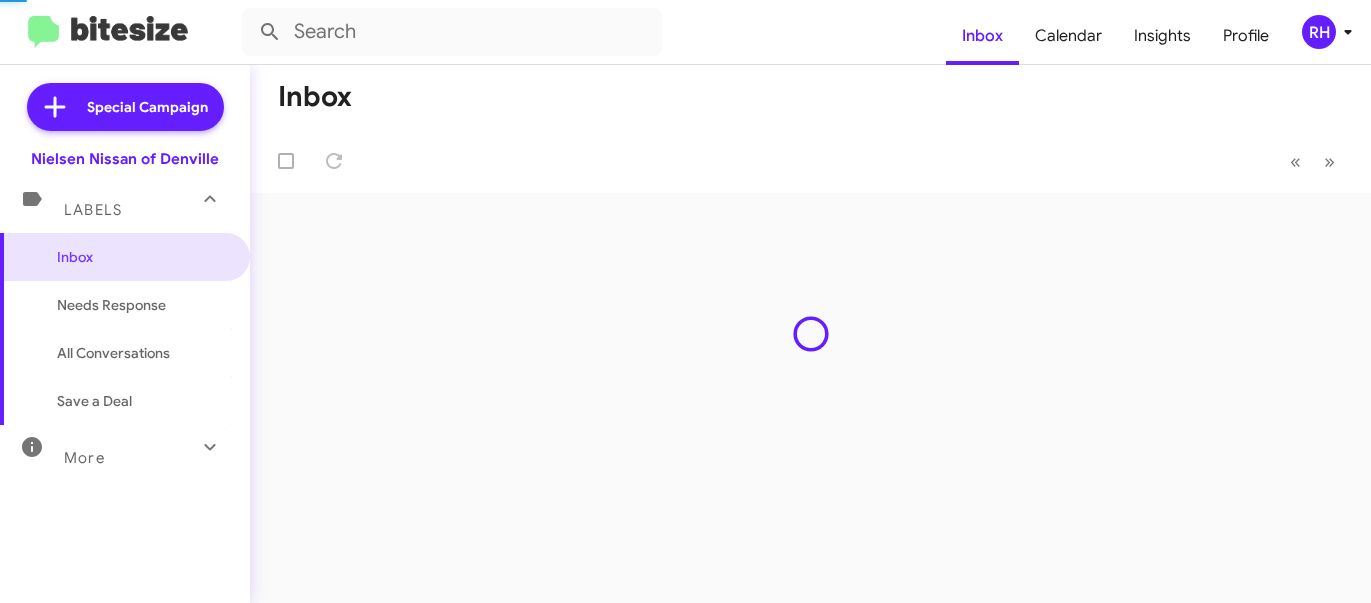 scroll, scrollTop: 0, scrollLeft: 0, axis: both 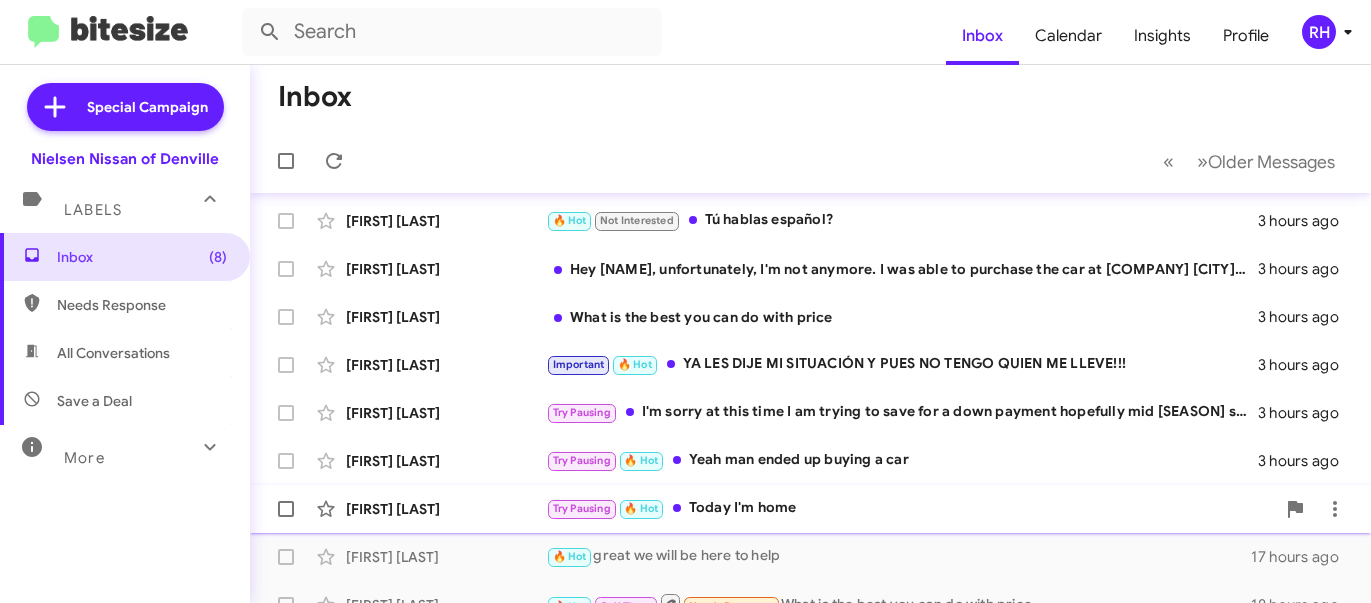 click on "Try Pausing   🔥 Hot   Today I'm home" 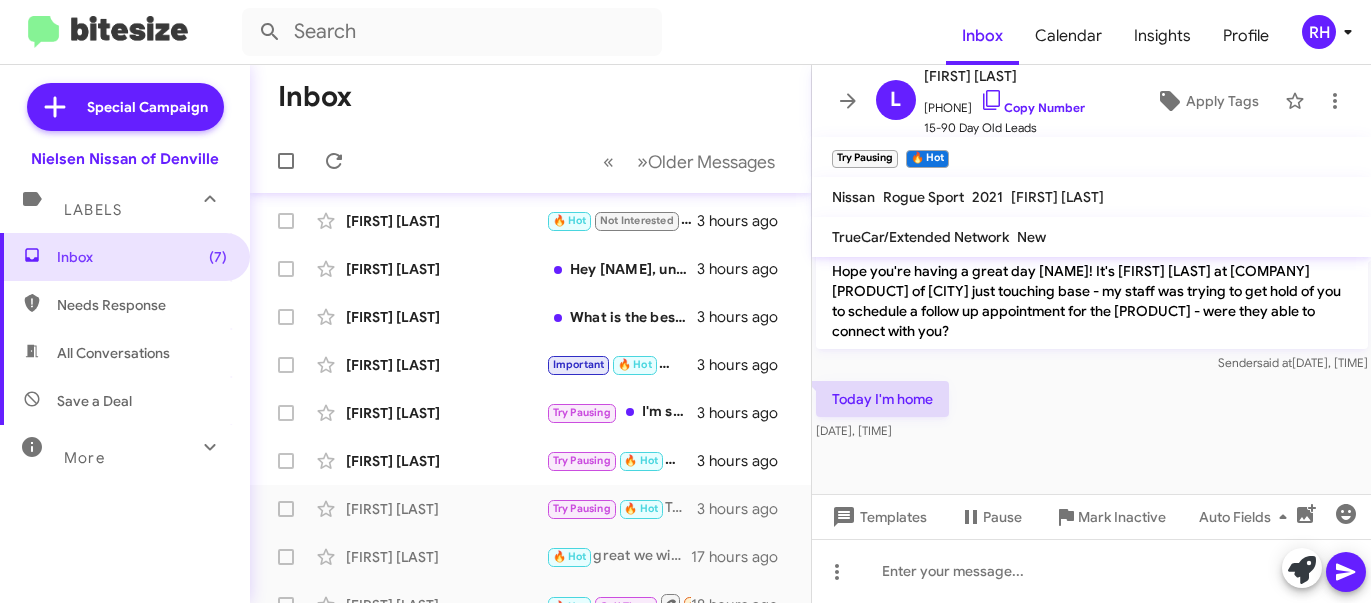scroll, scrollTop: 1810, scrollLeft: 0, axis: vertical 